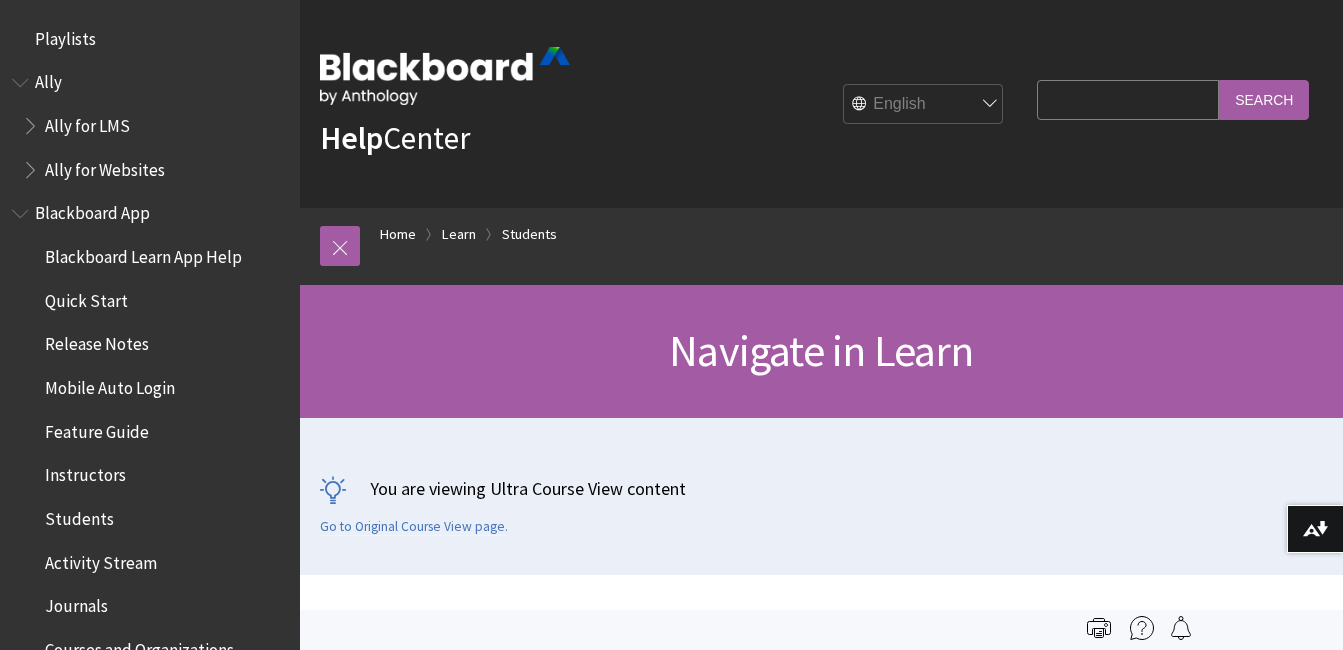 scroll, scrollTop: 193, scrollLeft: 0, axis: vertical 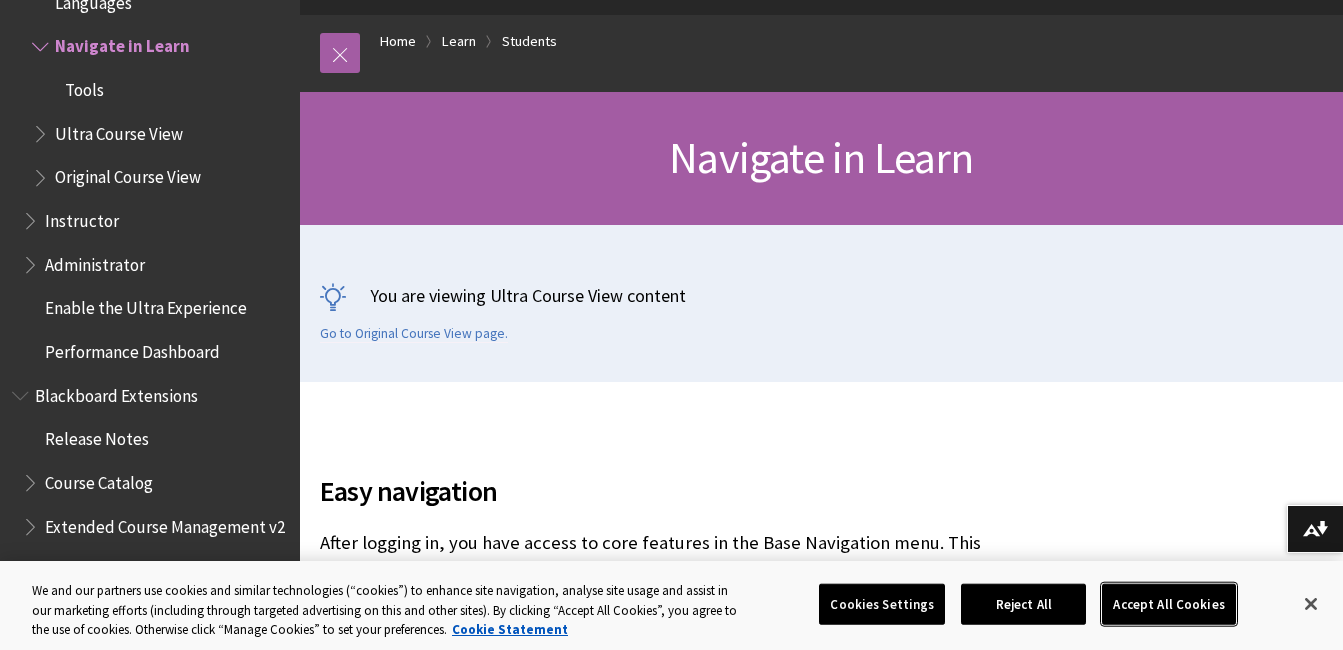 click on "Accept All Cookies" at bounding box center (1168, 604) 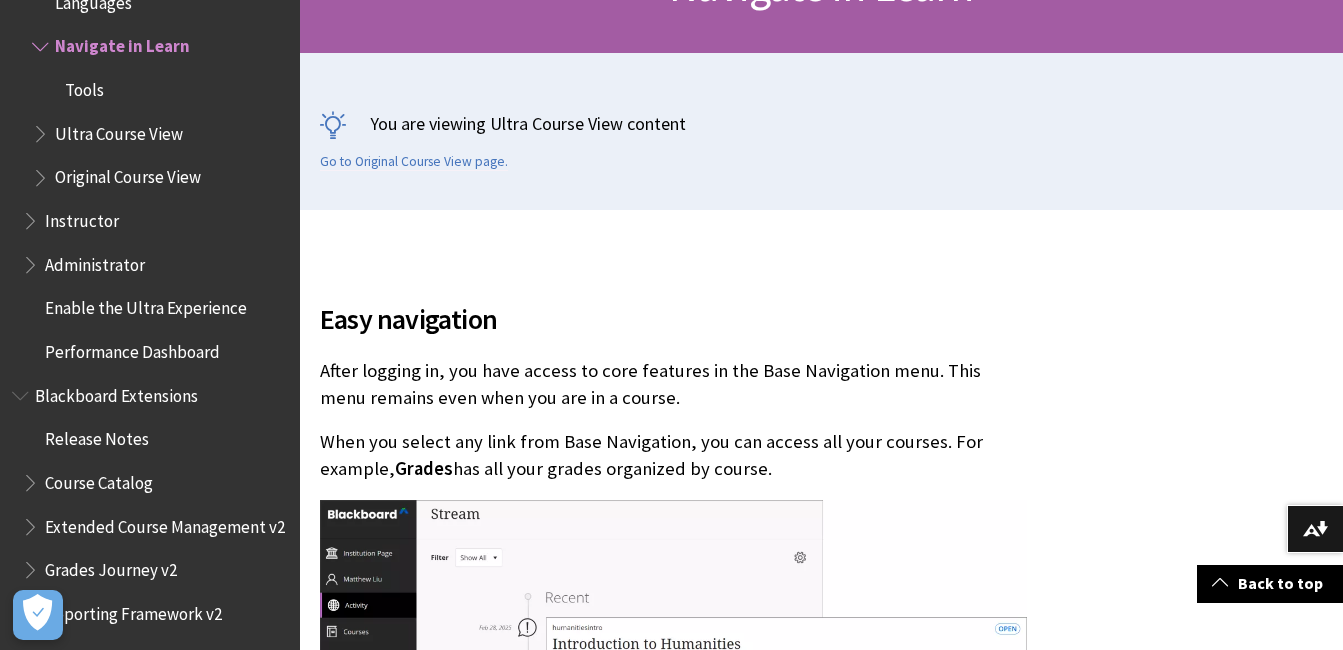 scroll, scrollTop: 369, scrollLeft: 0, axis: vertical 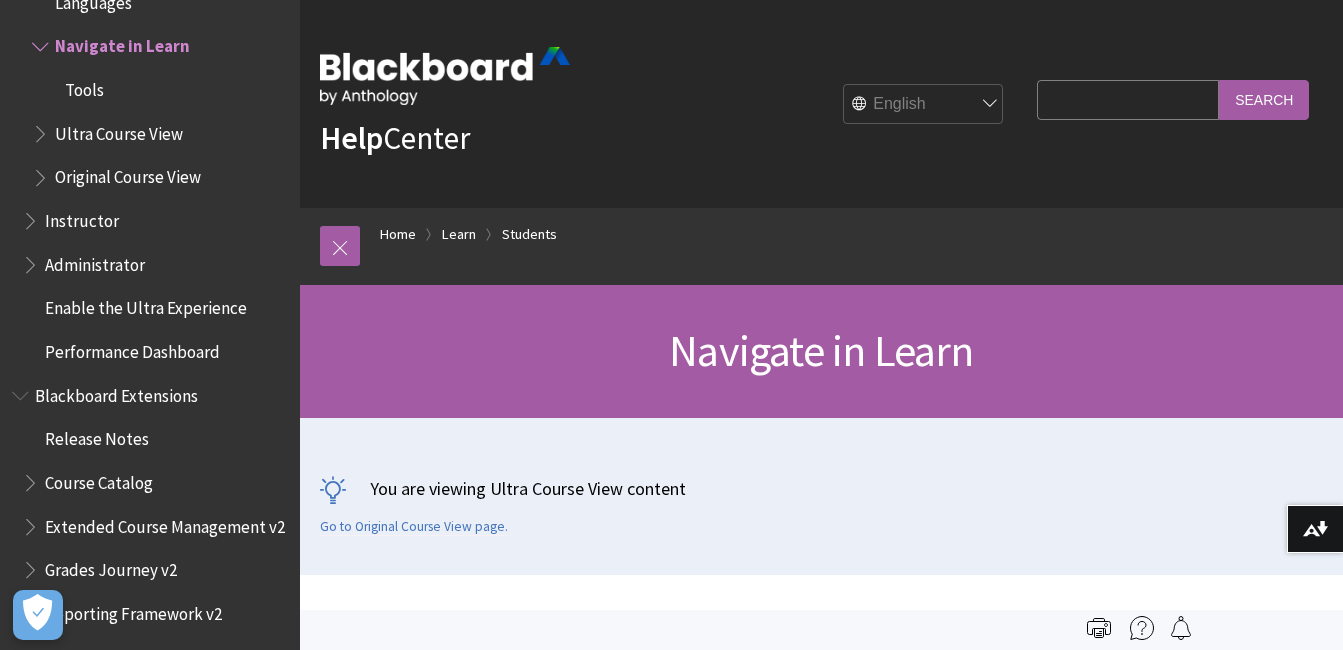 click on "Tools" at bounding box center [84, 86] 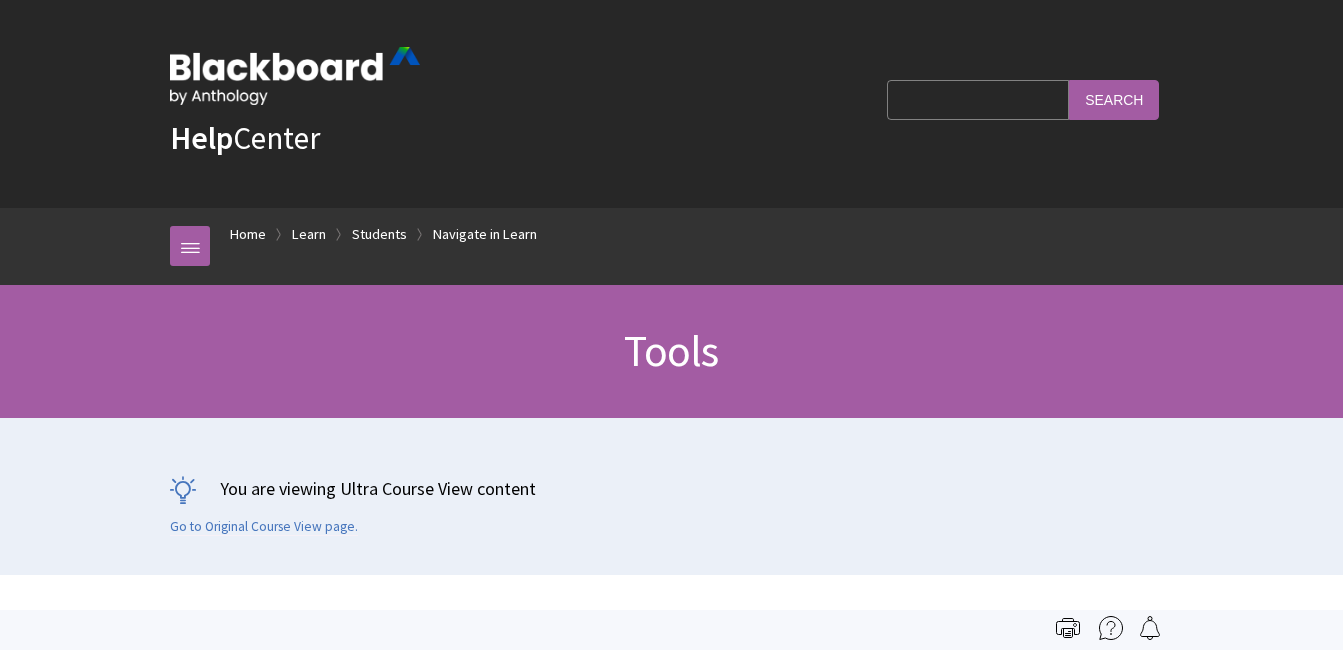 scroll, scrollTop: 0, scrollLeft: 0, axis: both 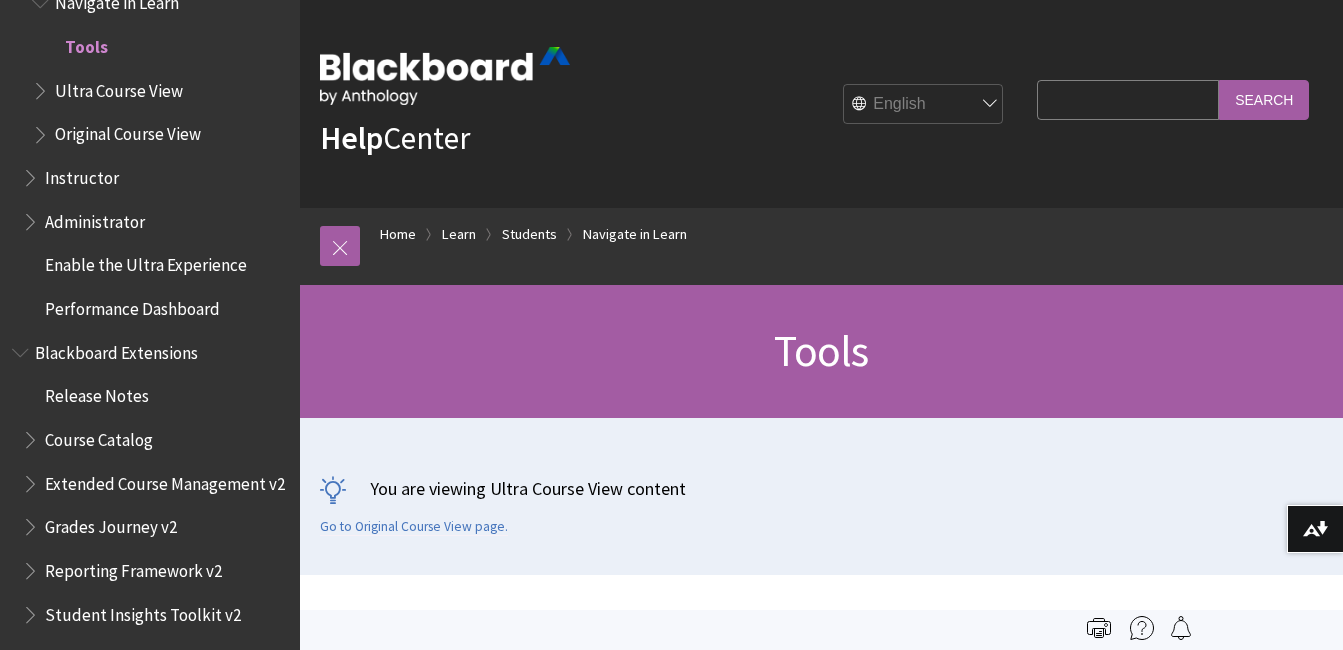 click on "Ultra Course View" at bounding box center [119, 87] 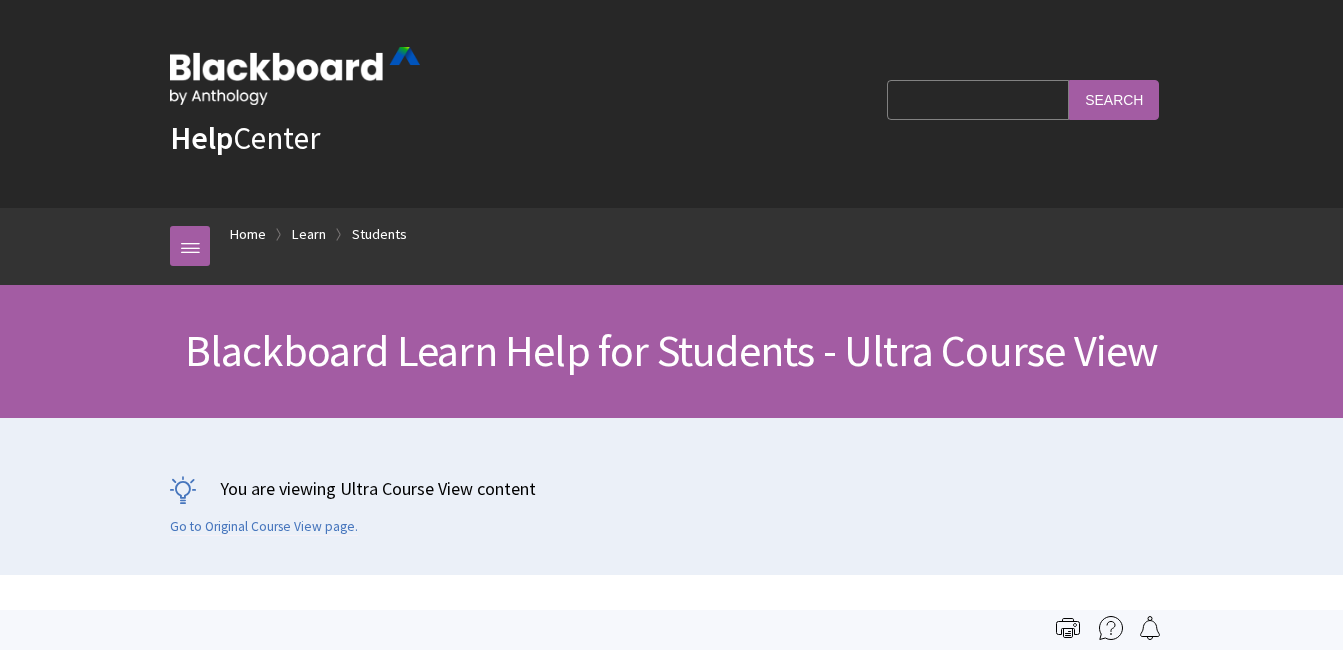 scroll, scrollTop: 0, scrollLeft: 0, axis: both 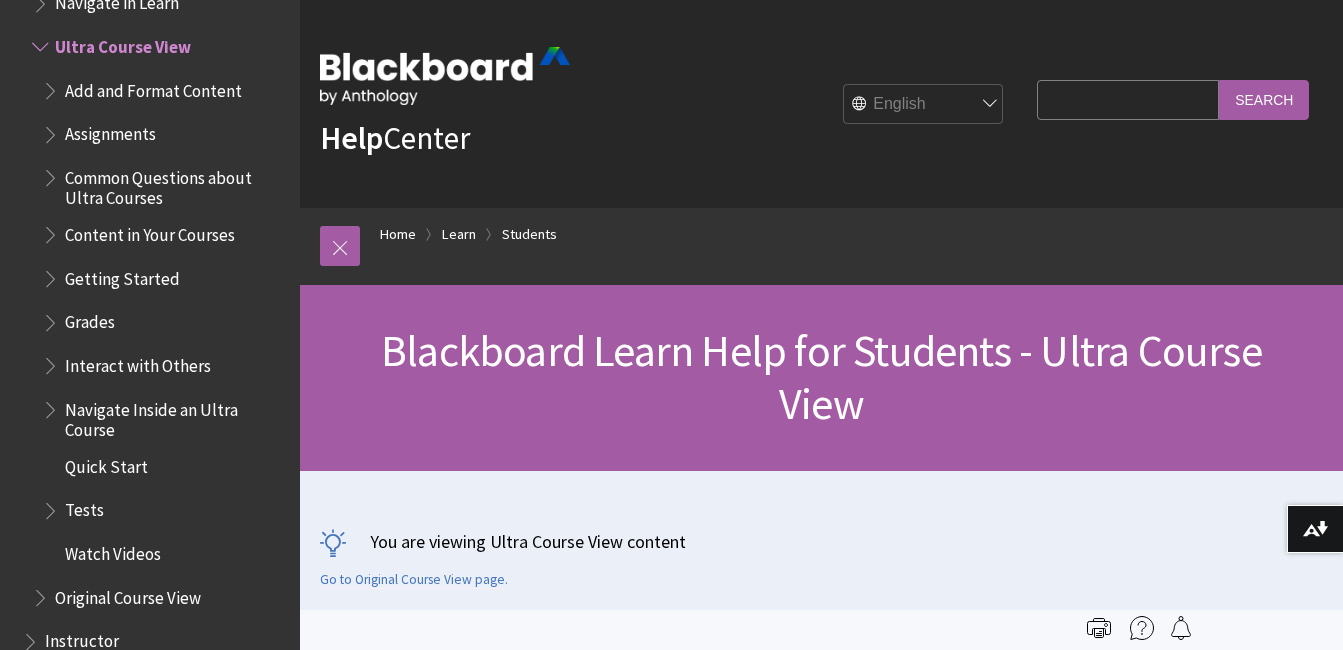 click on "Add and Format Content" at bounding box center (153, 87) 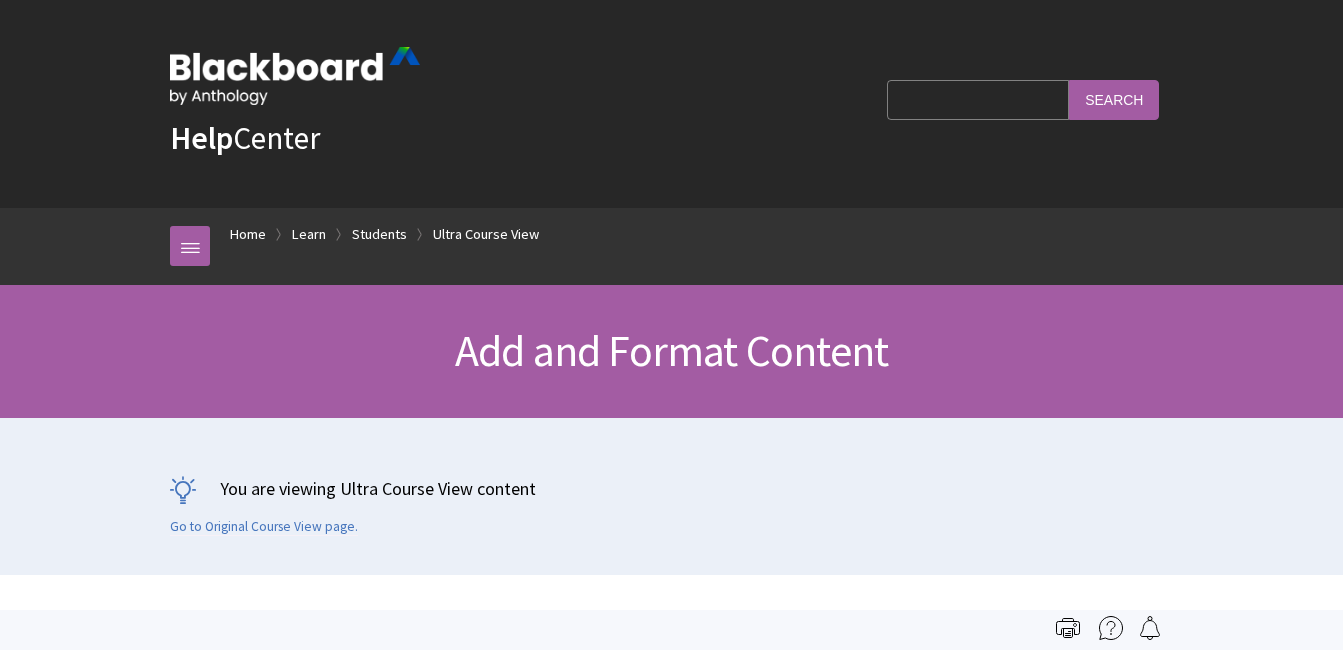 scroll, scrollTop: 0, scrollLeft: 0, axis: both 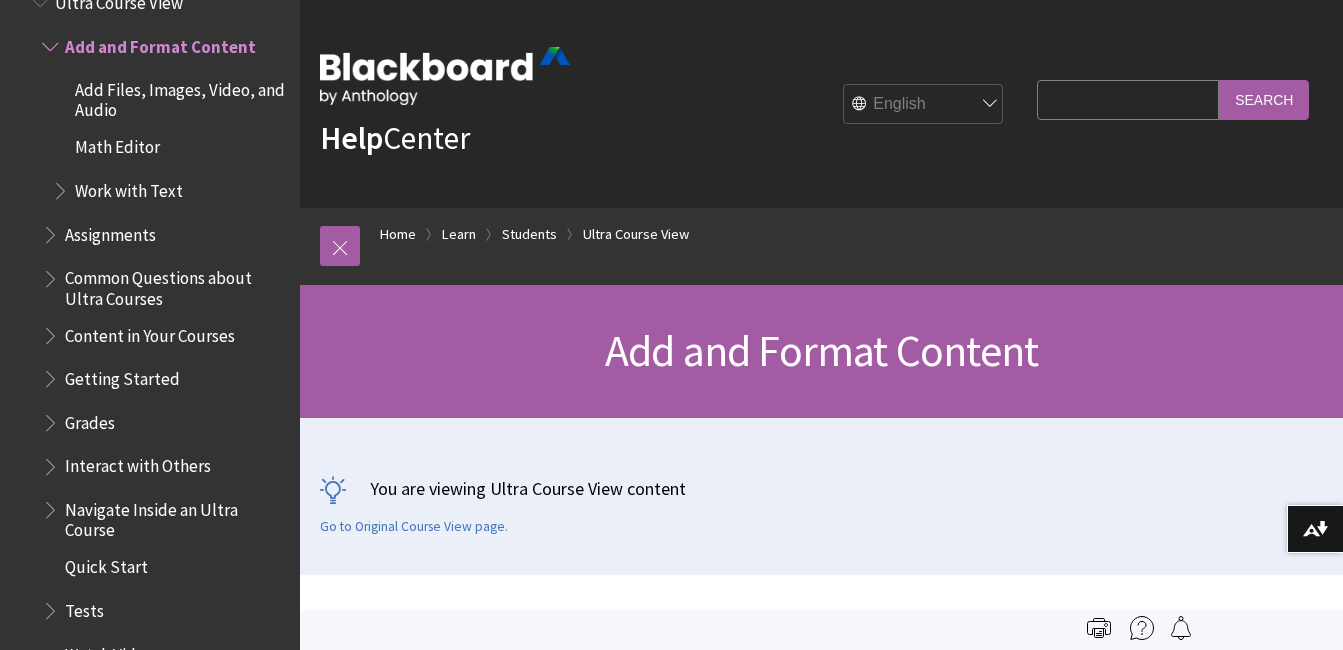 click on "Work with Text" at bounding box center (129, 187) 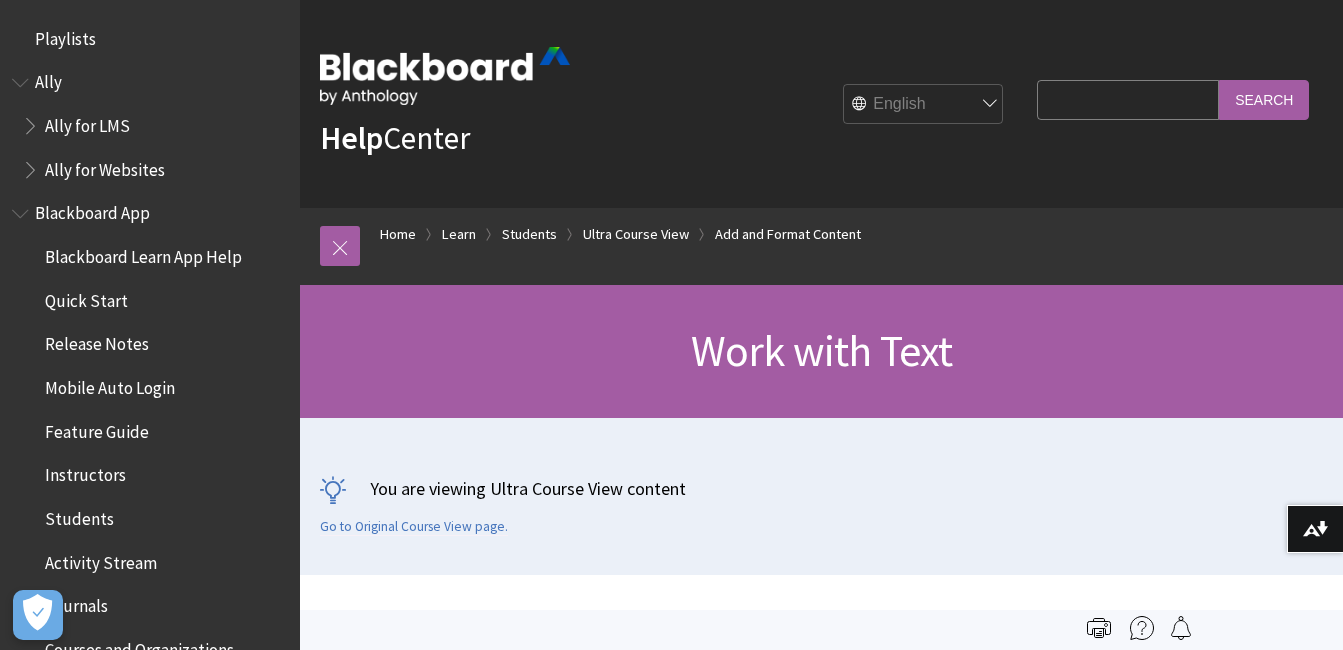 scroll, scrollTop: 0, scrollLeft: 0, axis: both 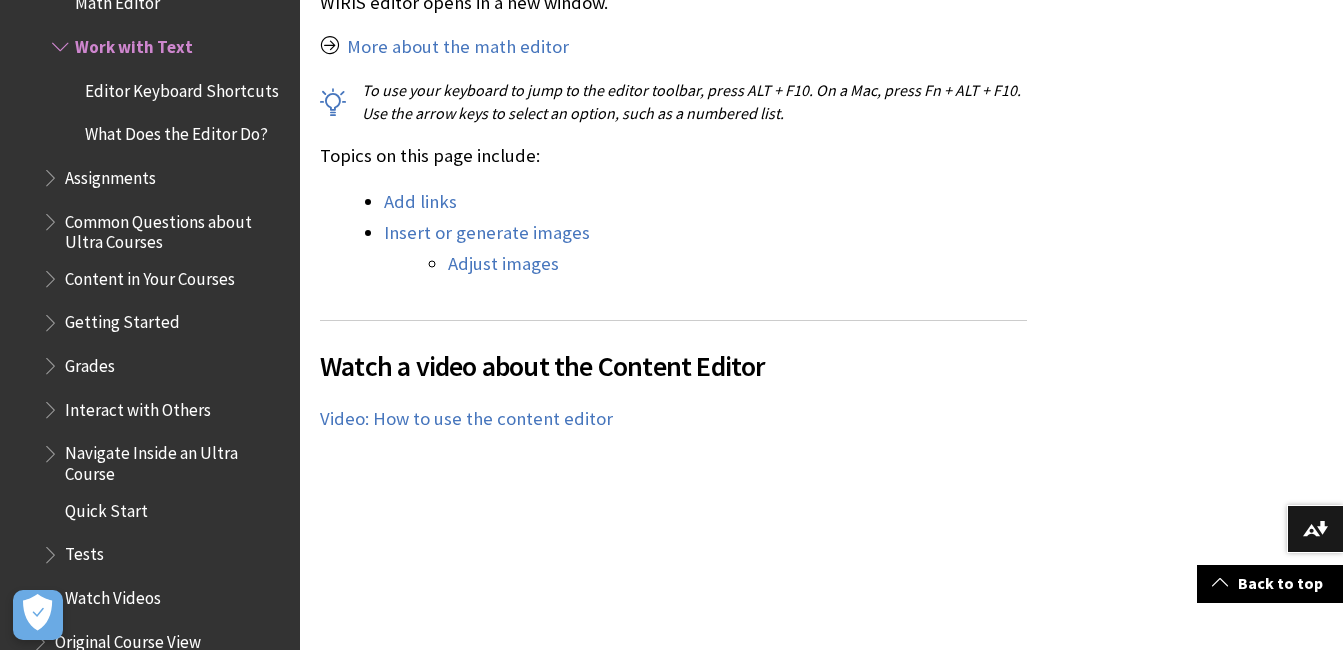 click on "Assignments" at bounding box center (110, 174) 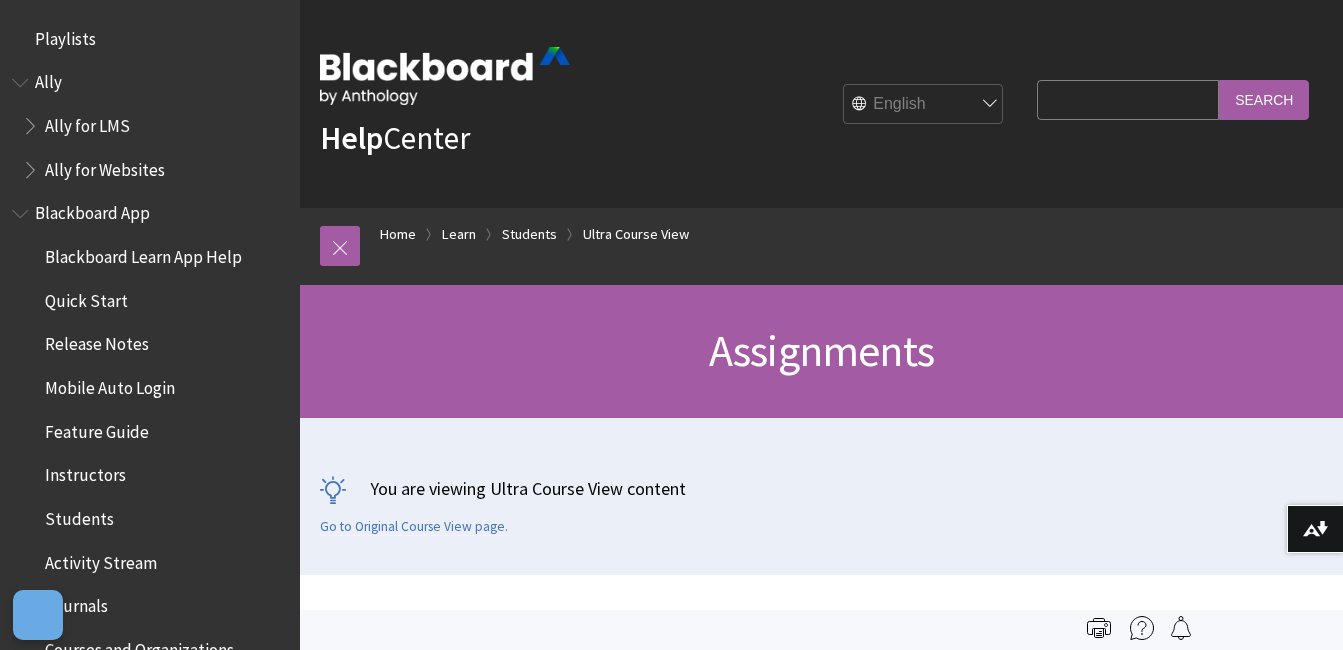 scroll, scrollTop: 0, scrollLeft: 0, axis: both 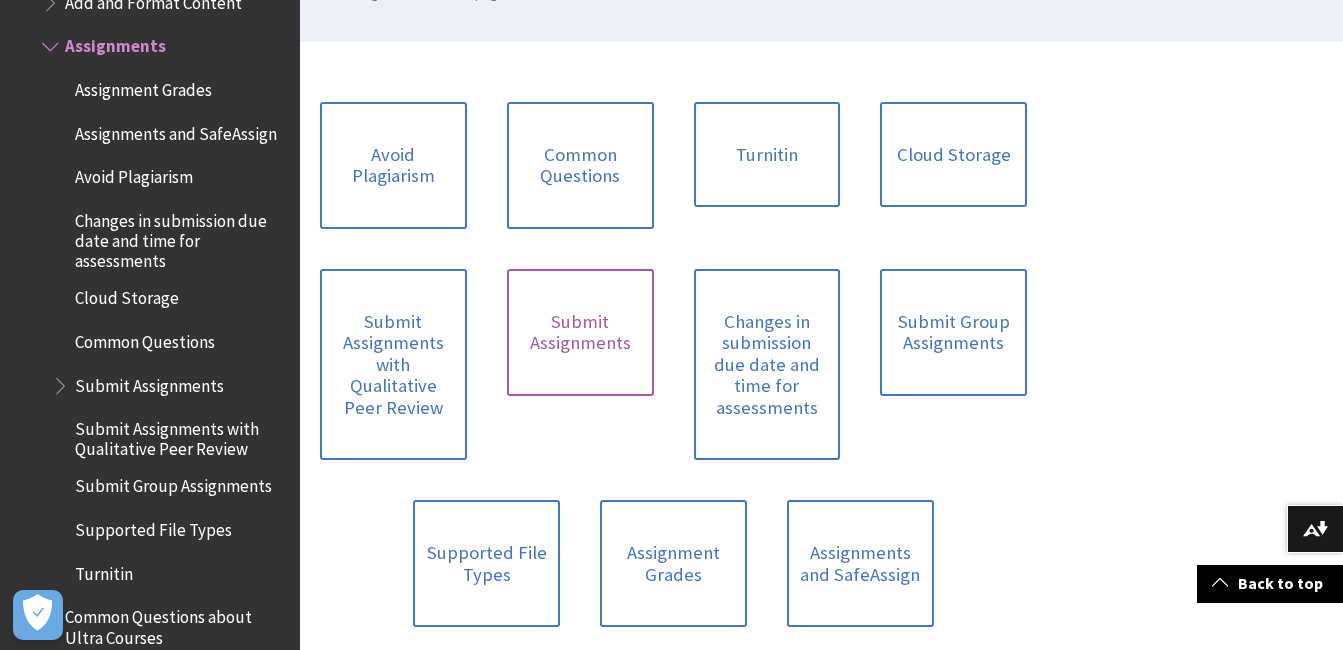 click on "Submit Assignments" at bounding box center (580, 332) 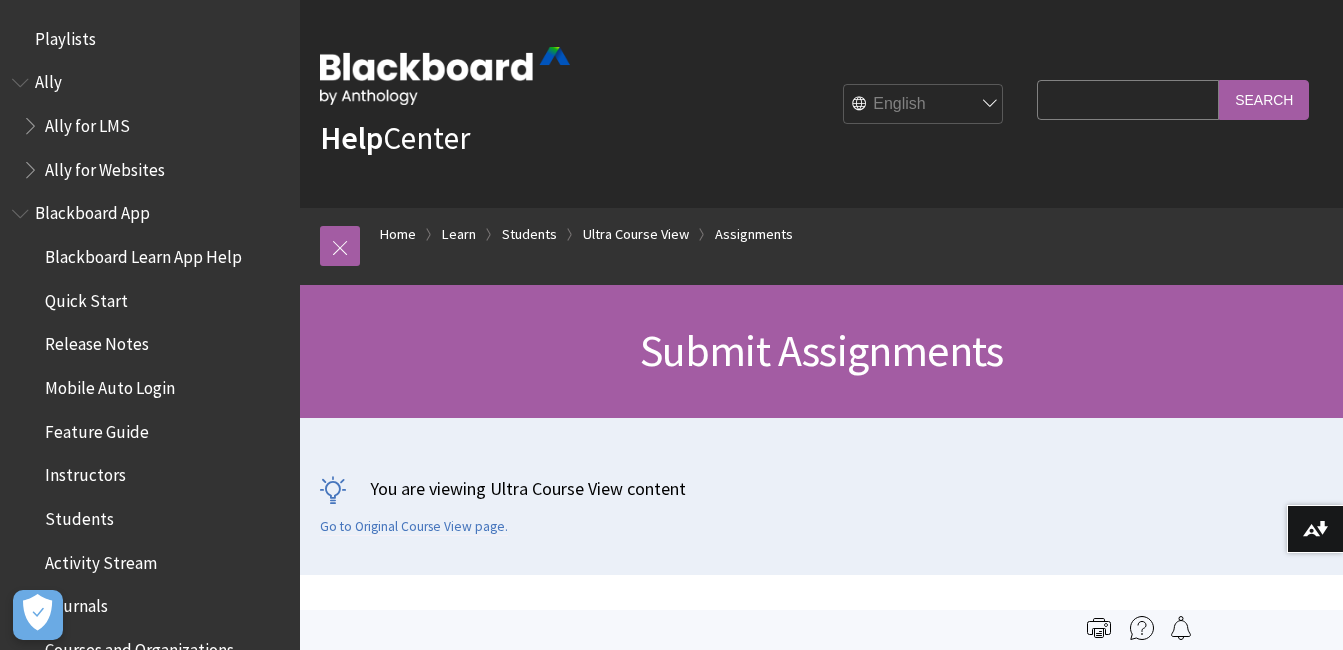 scroll, scrollTop: 0, scrollLeft: 0, axis: both 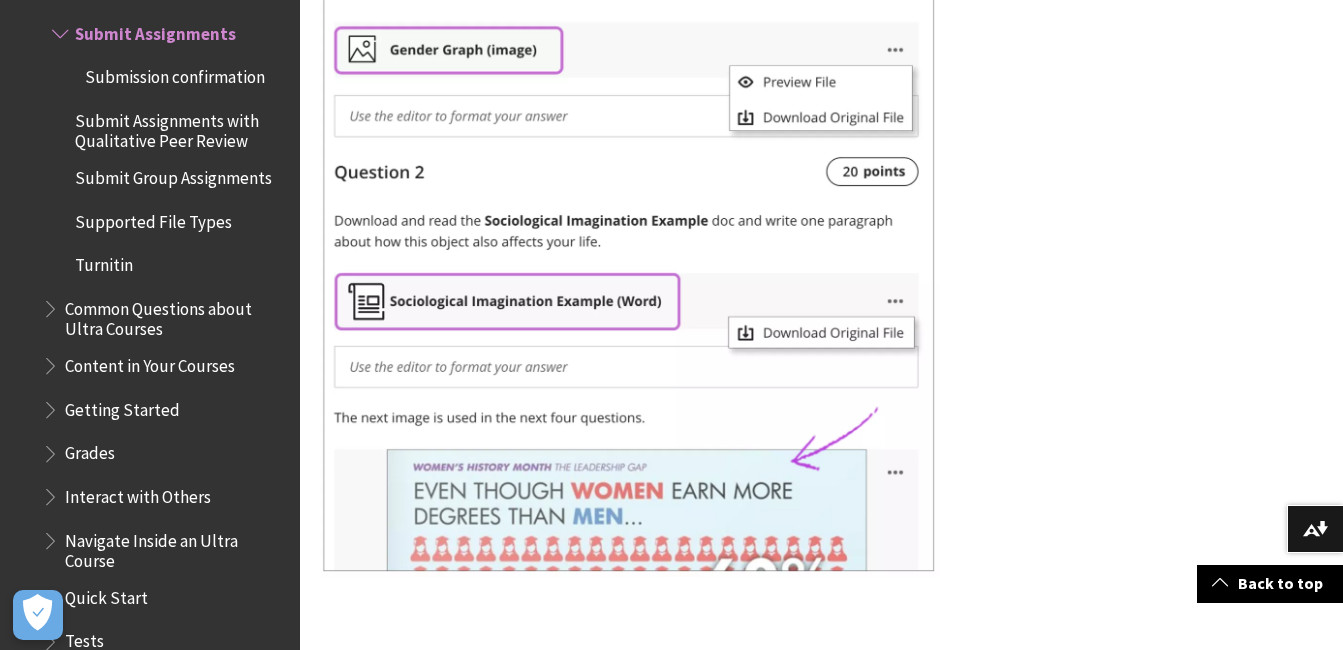 click on "Content in Your Courses" at bounding box center (150, 362) 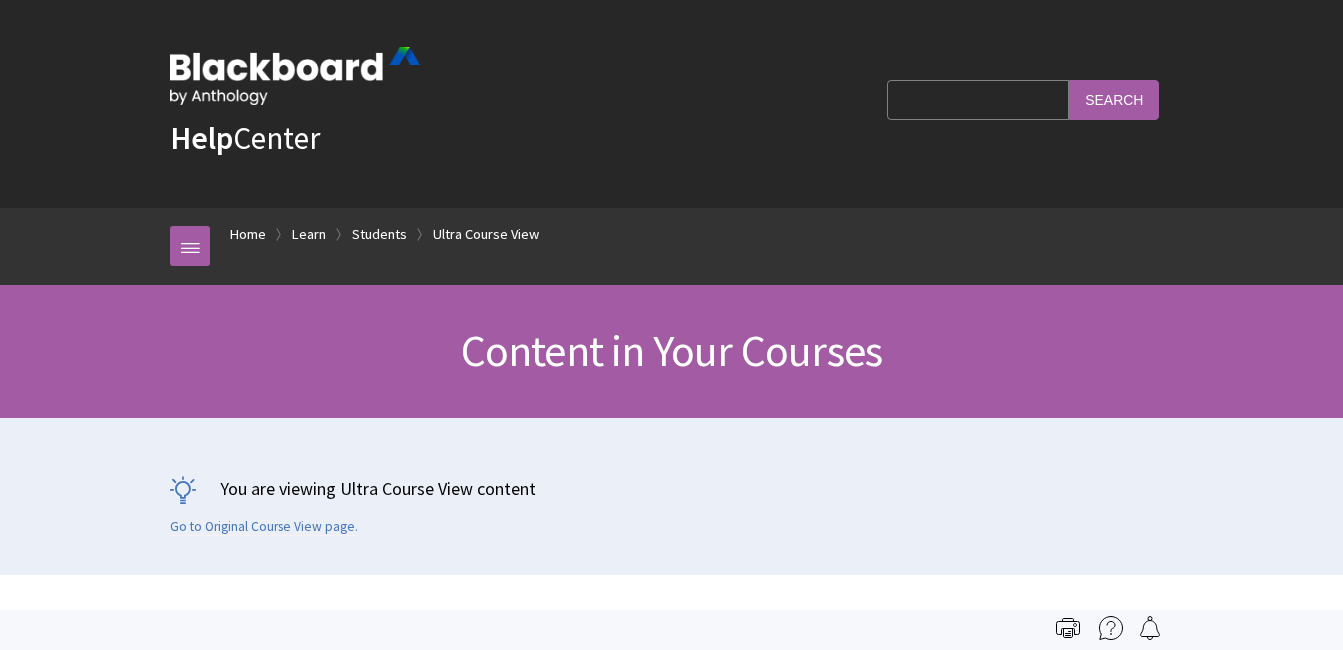 scroll, scrollTop: 0, scrollLeft: 0, axis: both 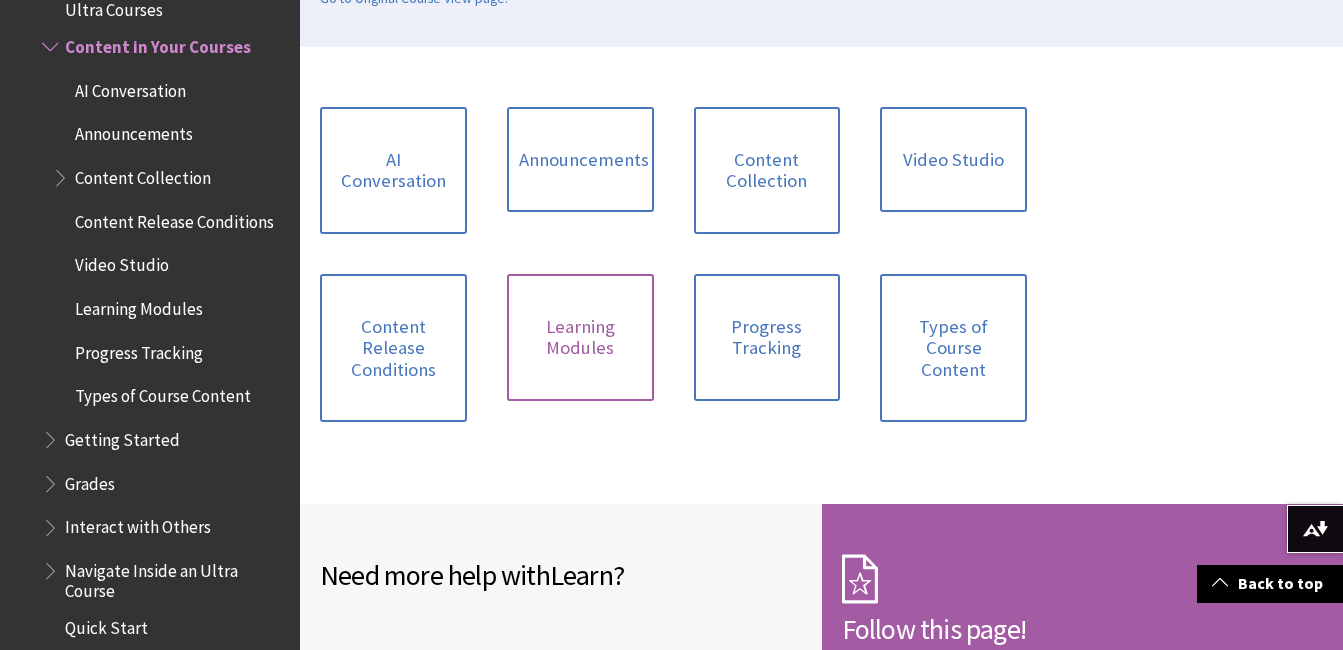 click on "Learning Modules" at bounding box center (580, 337) 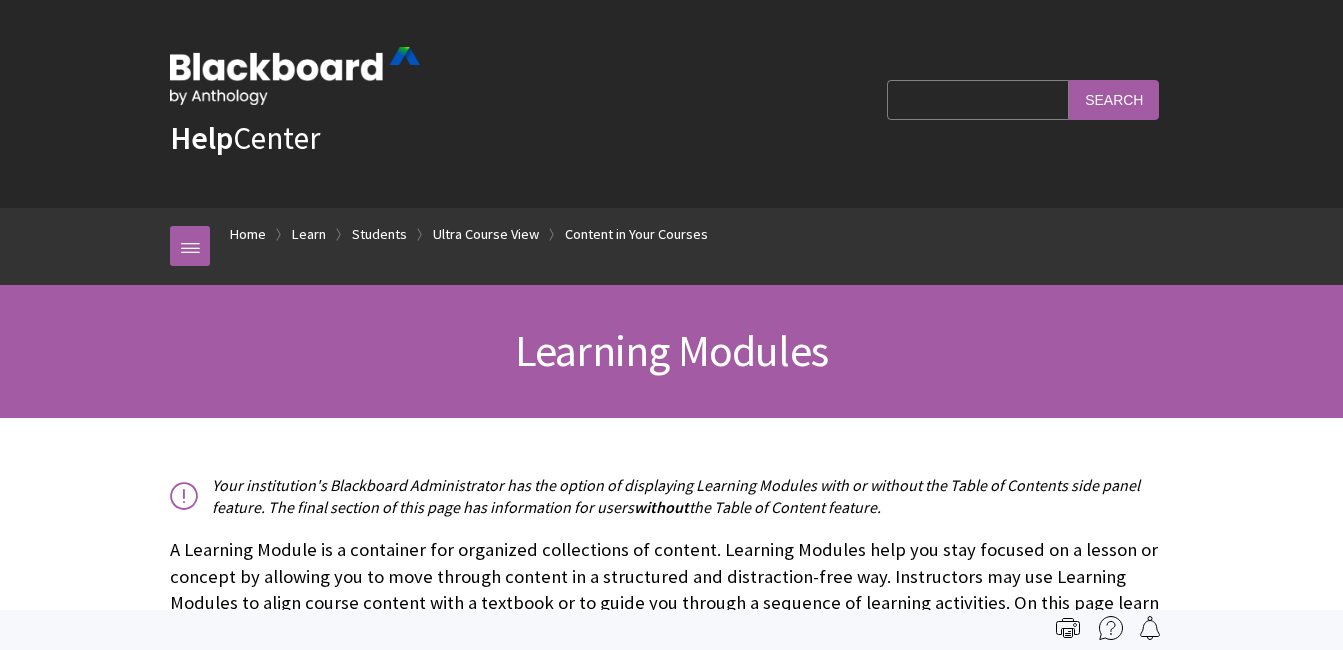 scroll, scrollTop: 0, scrollLeft: 0, axis: both 